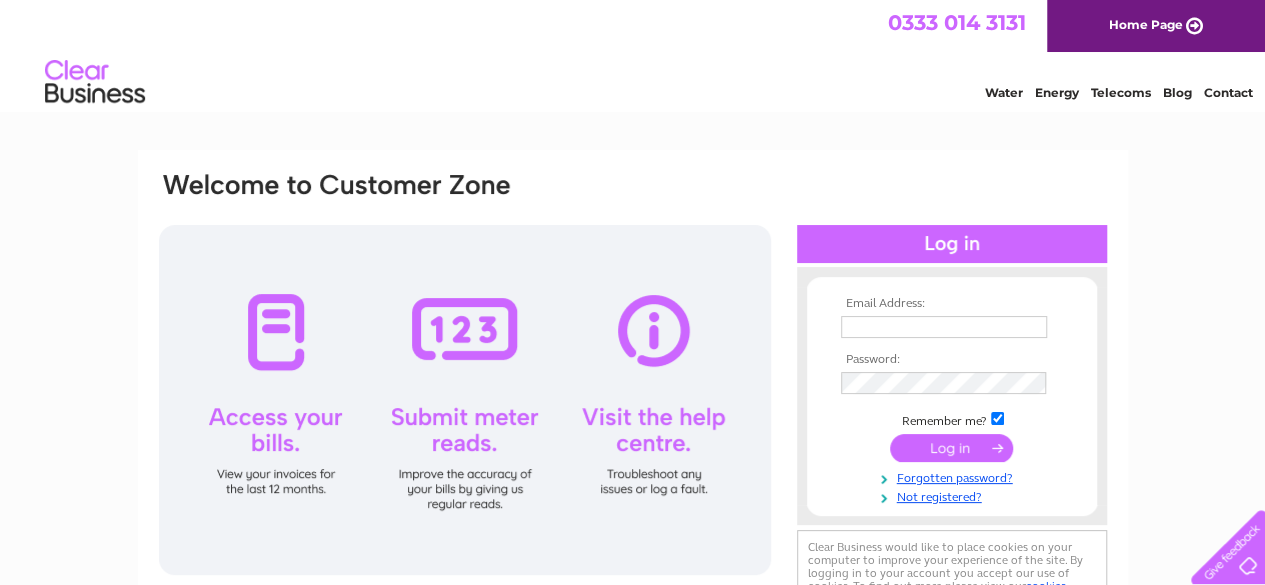 scroll, scrollTop: 0, scrollLeft: 0, axis: both 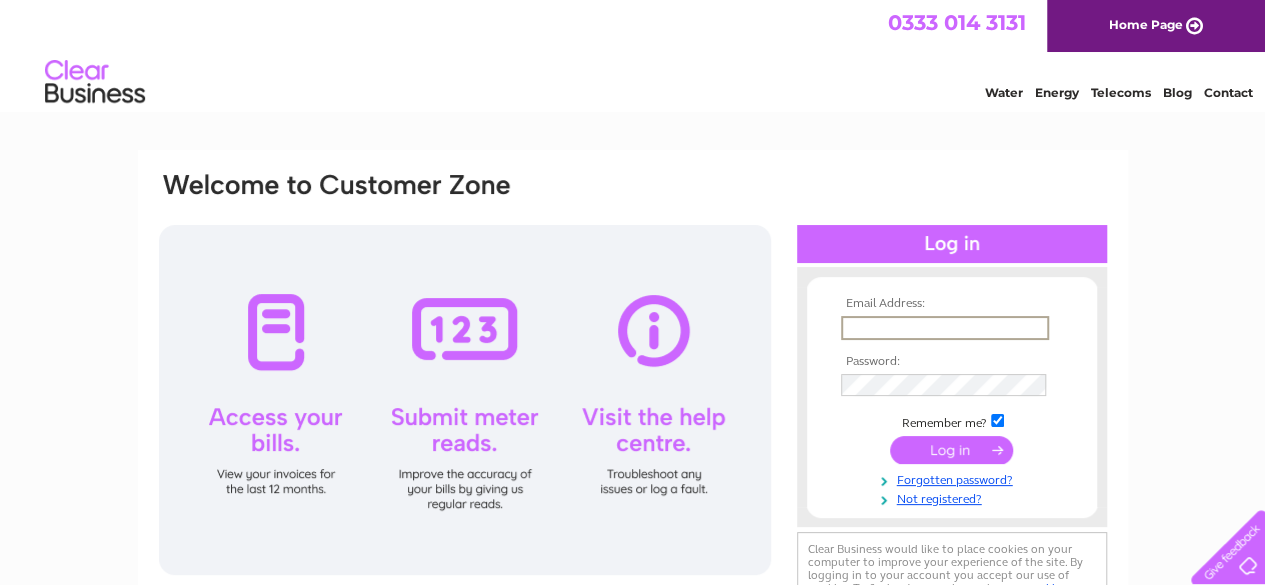 drag, startPoint x: 872, startPoint y: 334, endPoint x: 910, endPoint y: 358, distance: 44.94441 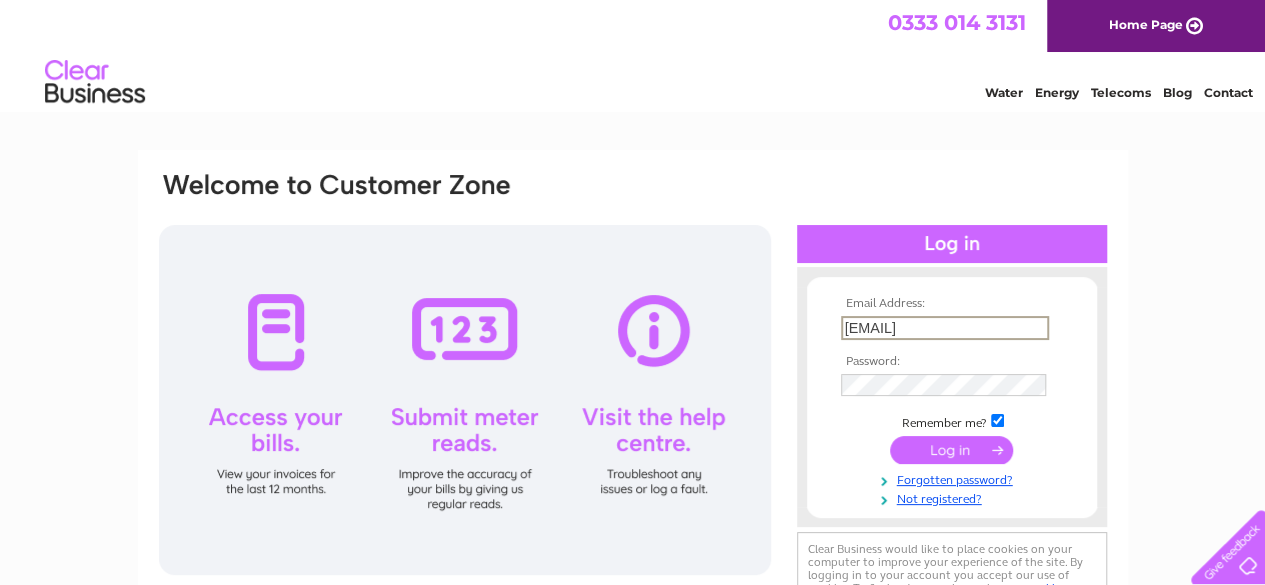 type on "[EMAIL]" 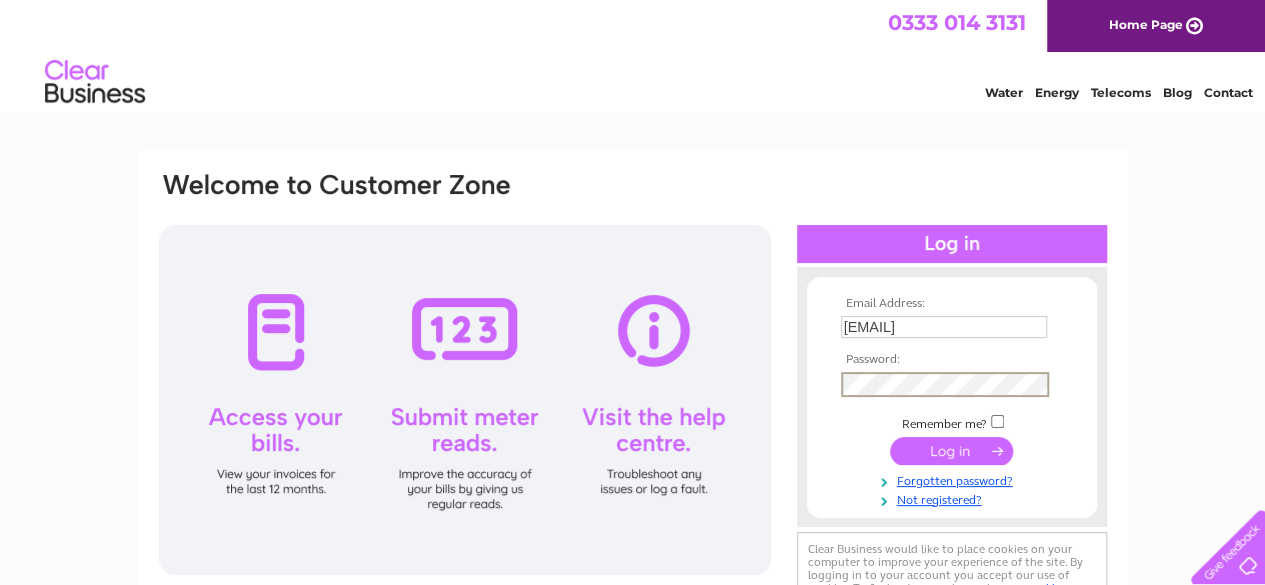 click at bounding box center [951, 451] 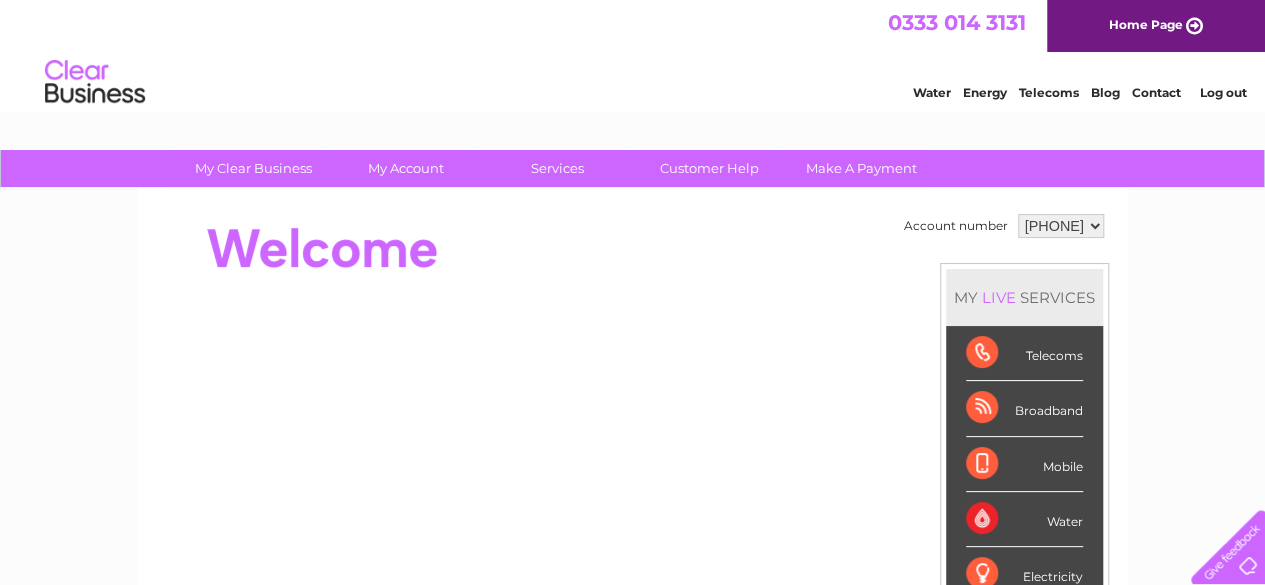scroll, scrollTop: 0, scrollLeft: 0, axis: both 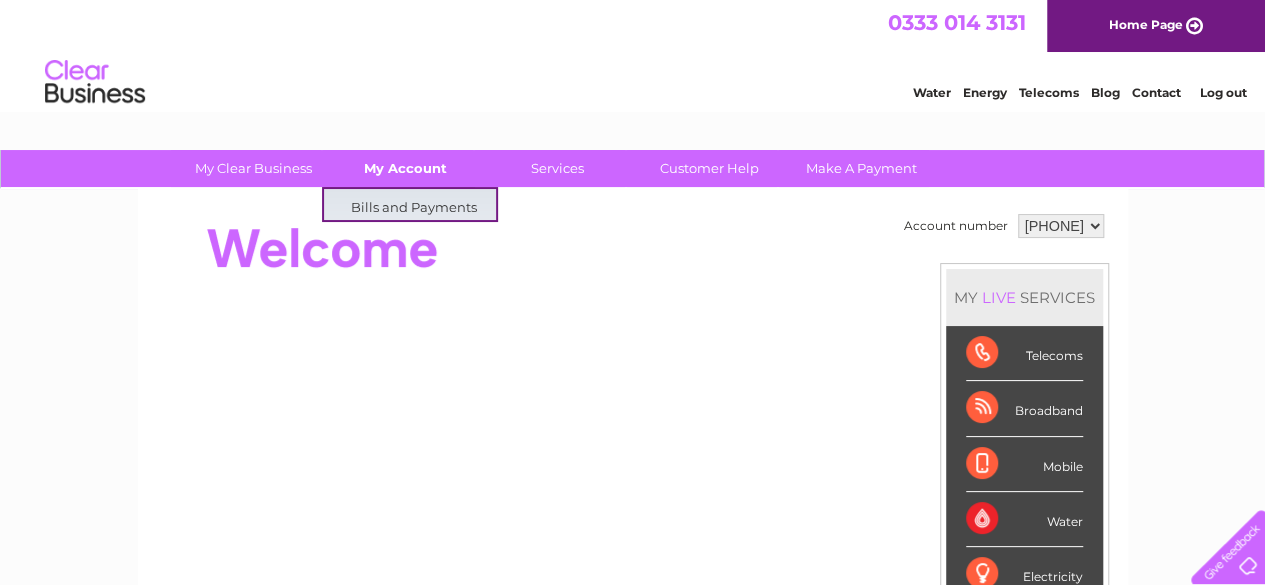 click on "My Account" at bounding box center (405, 168) 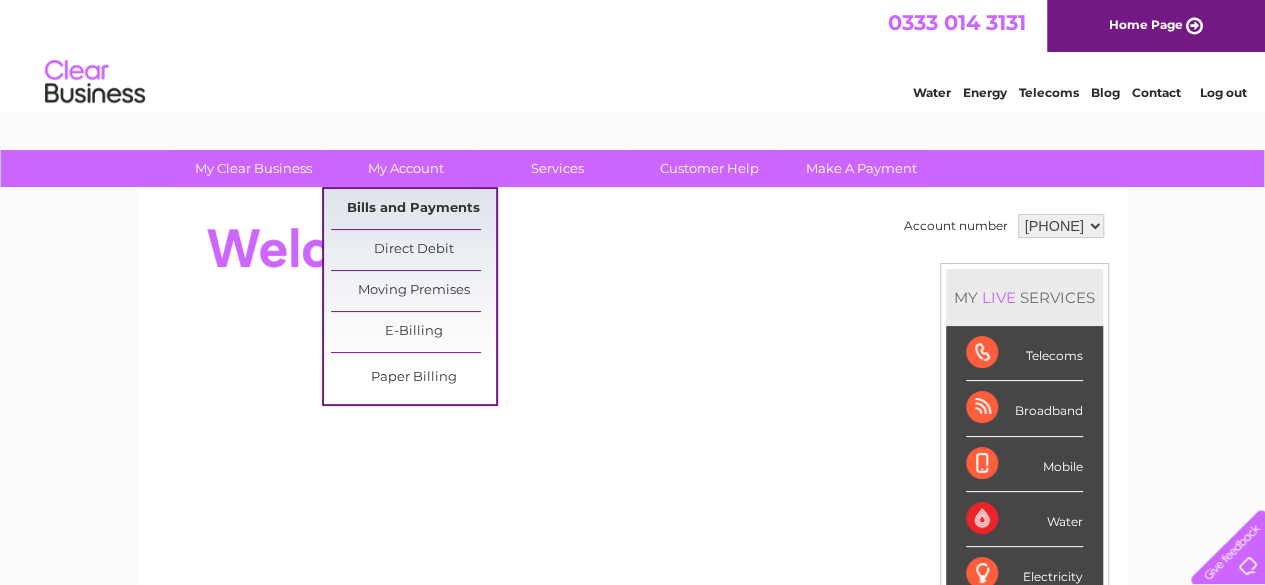 click on "Bills and Payments" at bounding box center [413, 209] 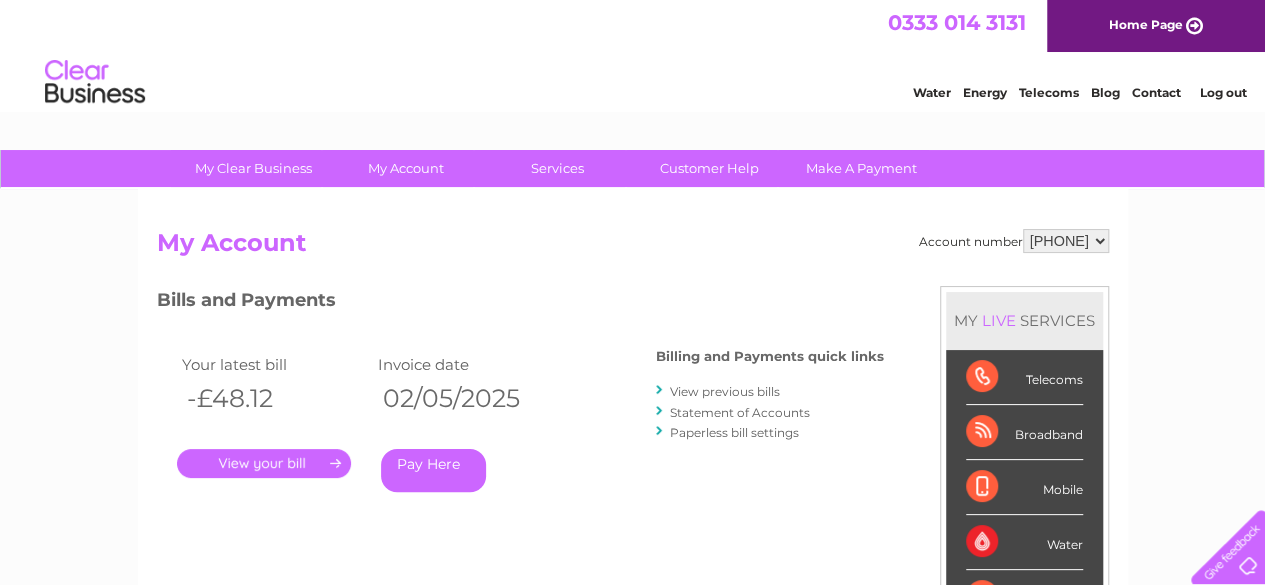 scroll, scrollTop: 0, scrollLeft: 0, axis: both 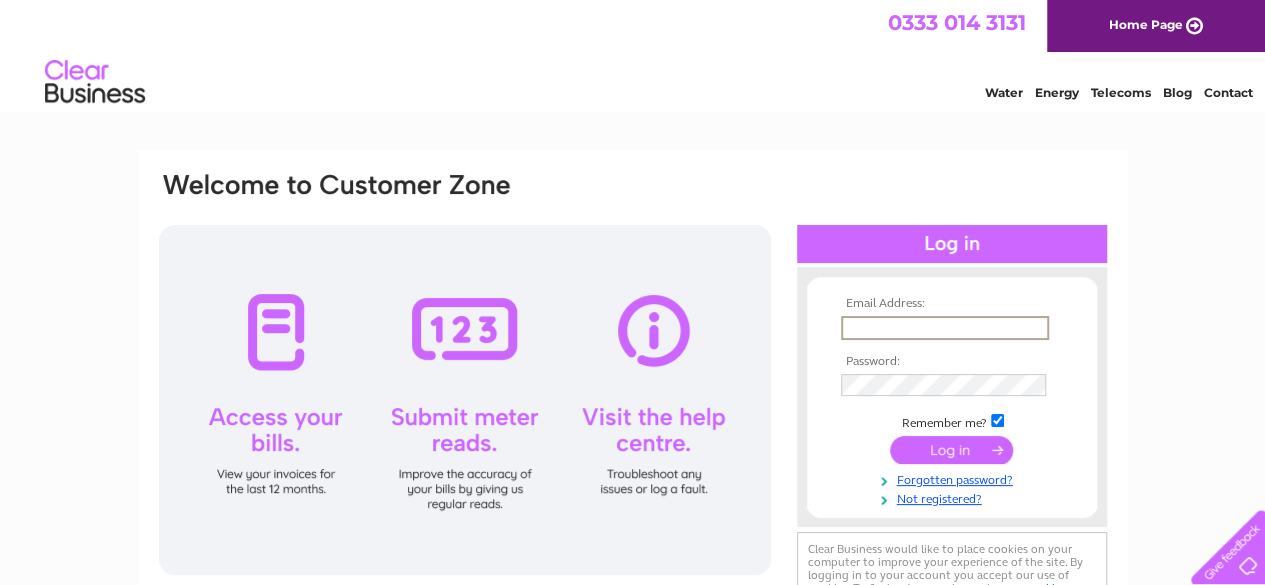 drag, startPoint x: 906, startPoint y: 323, endPoint x: 898, endPoint y: 311, distance: 14.422205 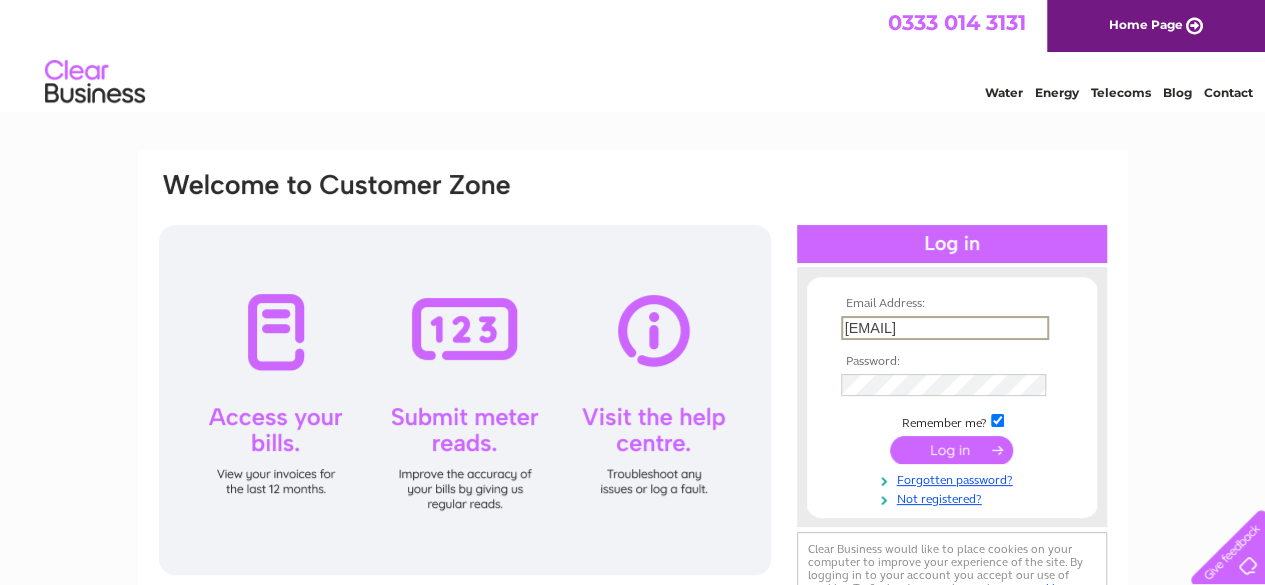 type on "[EMAIL]" 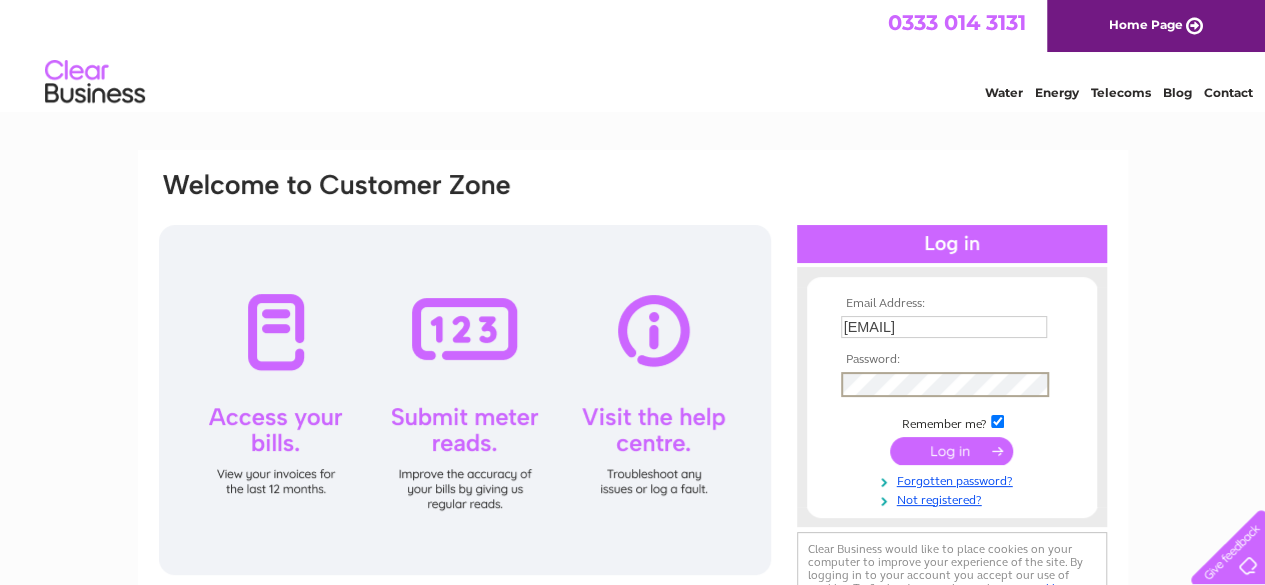 click at bounding box center (997, 421) 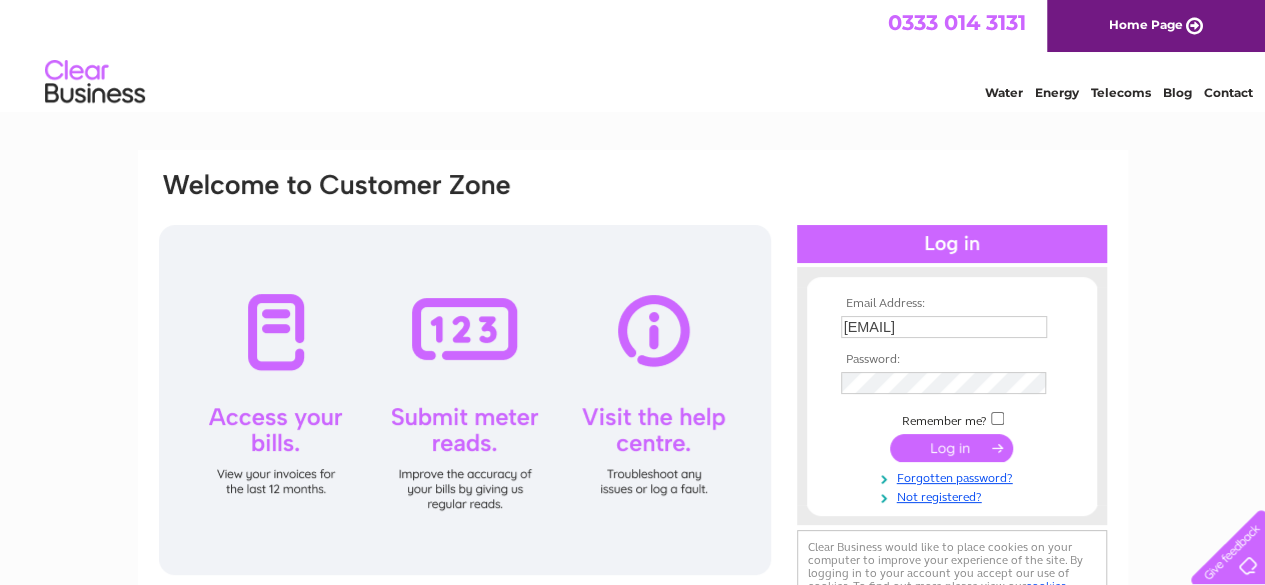 click at bounding box center (951, 448) 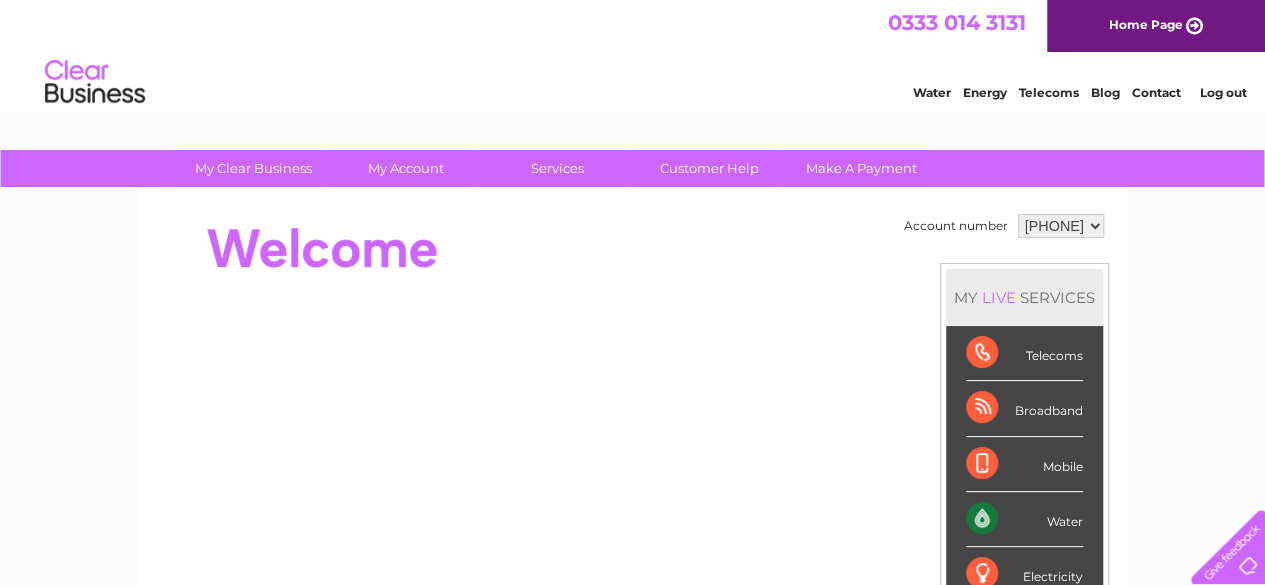 scroll, scrollTop: 0, scrollLeft: 0, axis: both 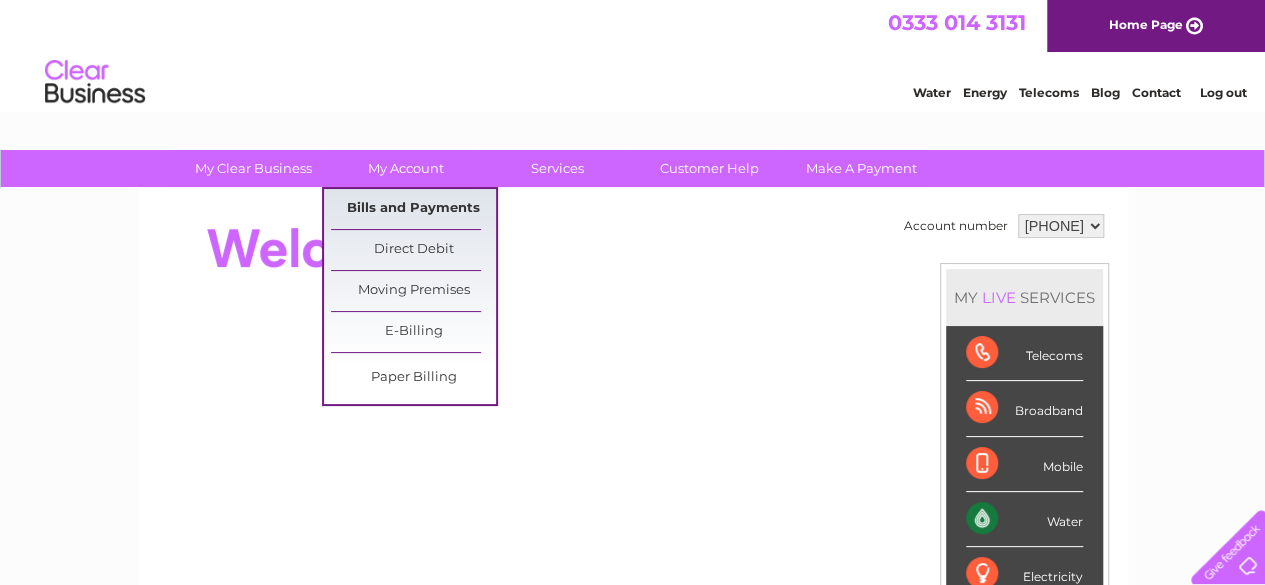 drag, startPoint x: 407, startPoint y: 208, endPoint x: 403, endPoint y: 22, distance: 186.043 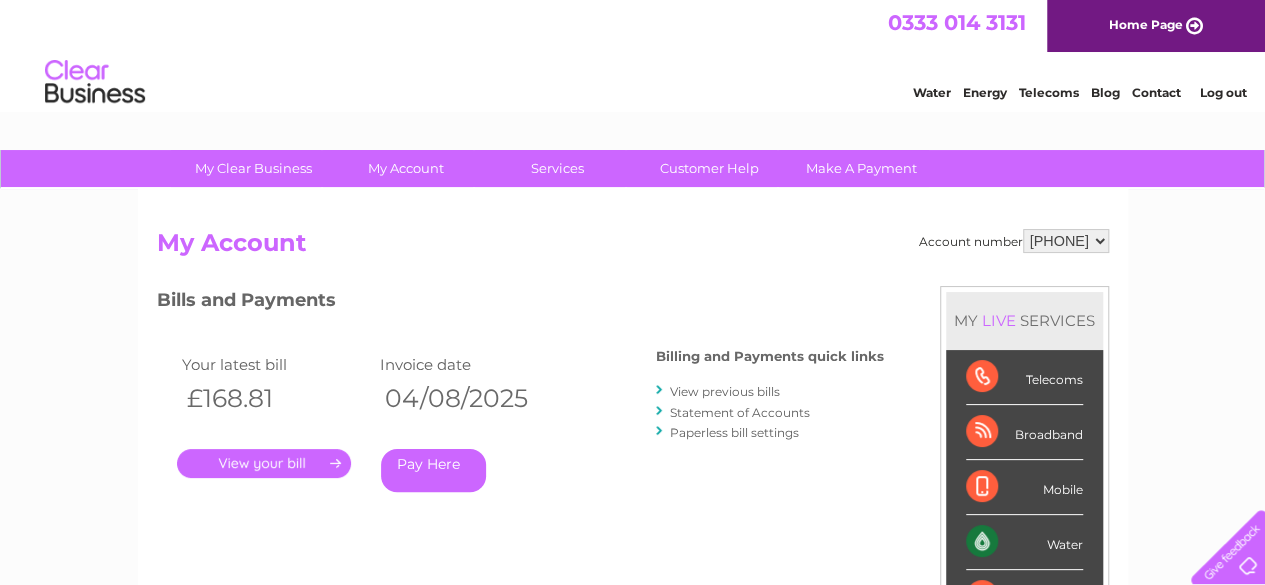 scroll, scrollTop: 0, scrollLeft: 0, axis: both 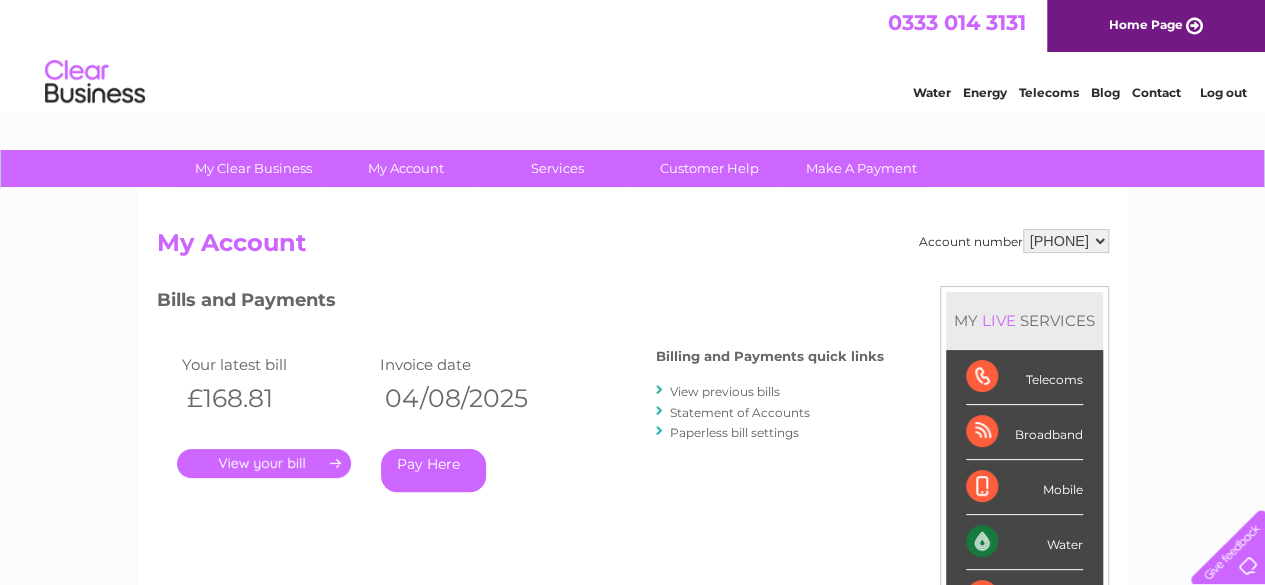 click on "." at bounding box center (264, 463) 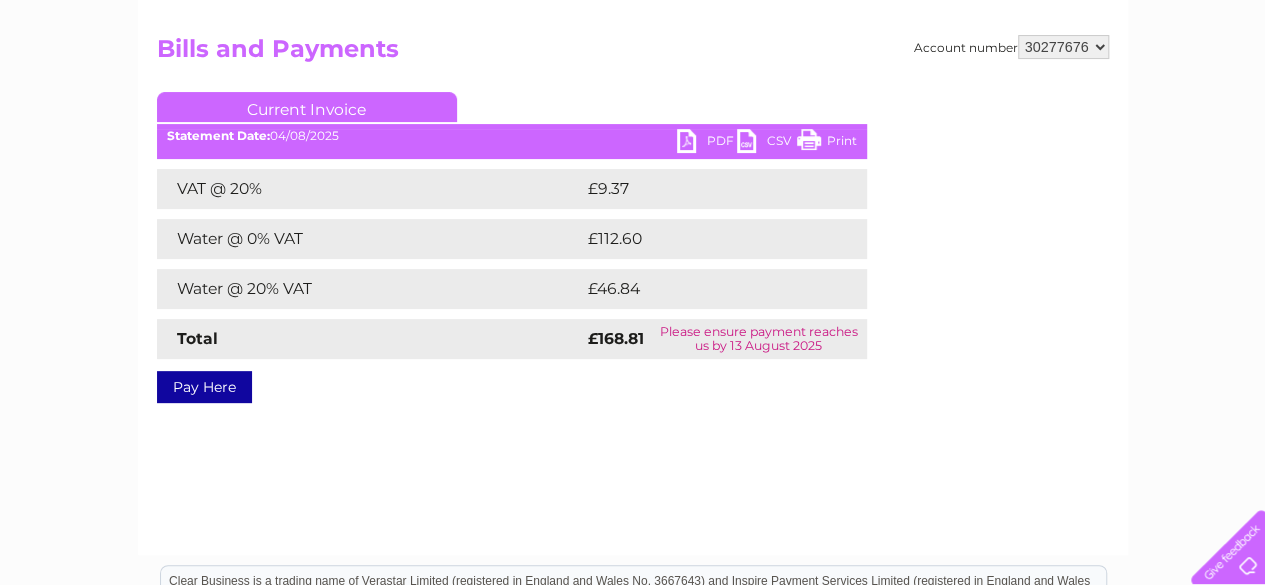 scroll, scrollTop: 200, scrollLeft: 0, axis: vertical 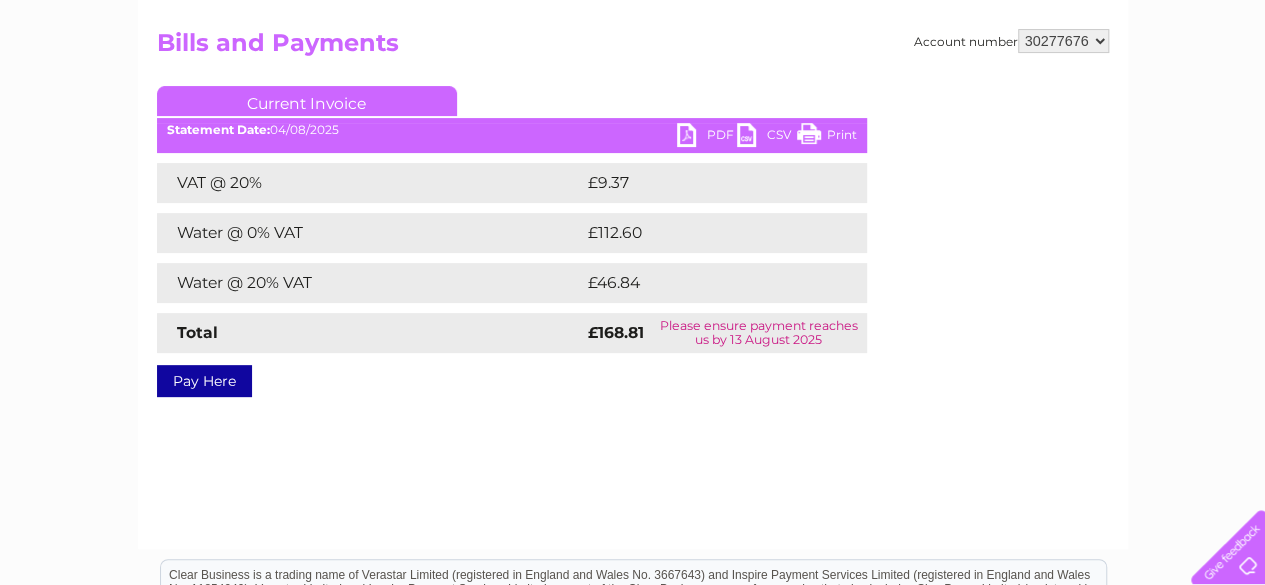 click on "PDF" at bounding box center [707, 137] 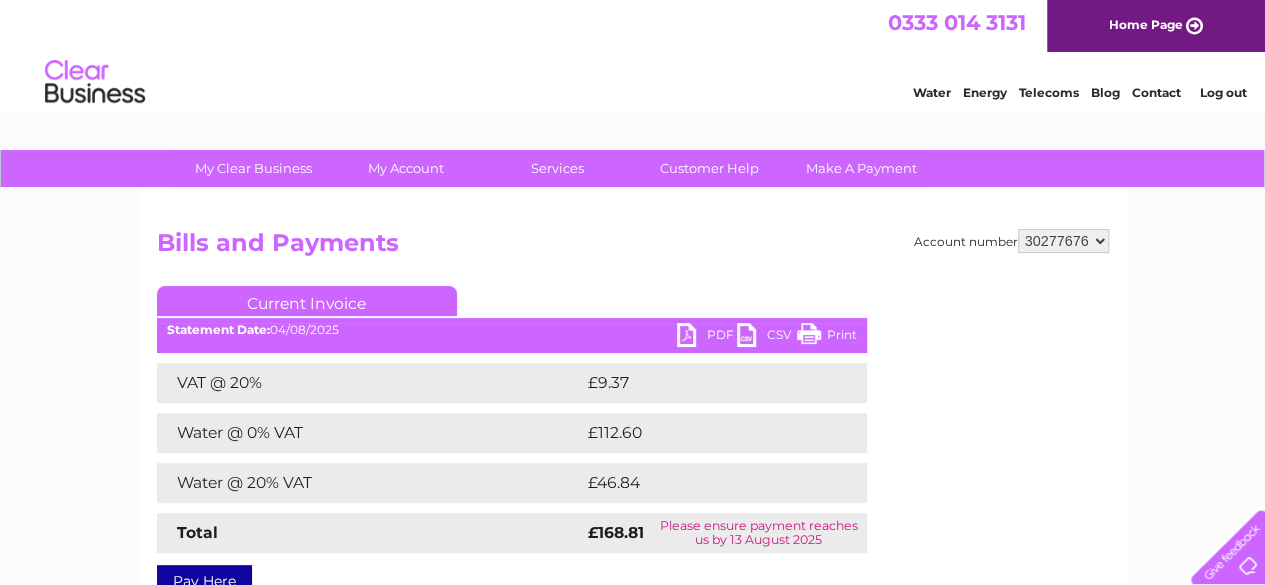 scroll, scrollTop: 0, scrollLeft: 0, axis: both 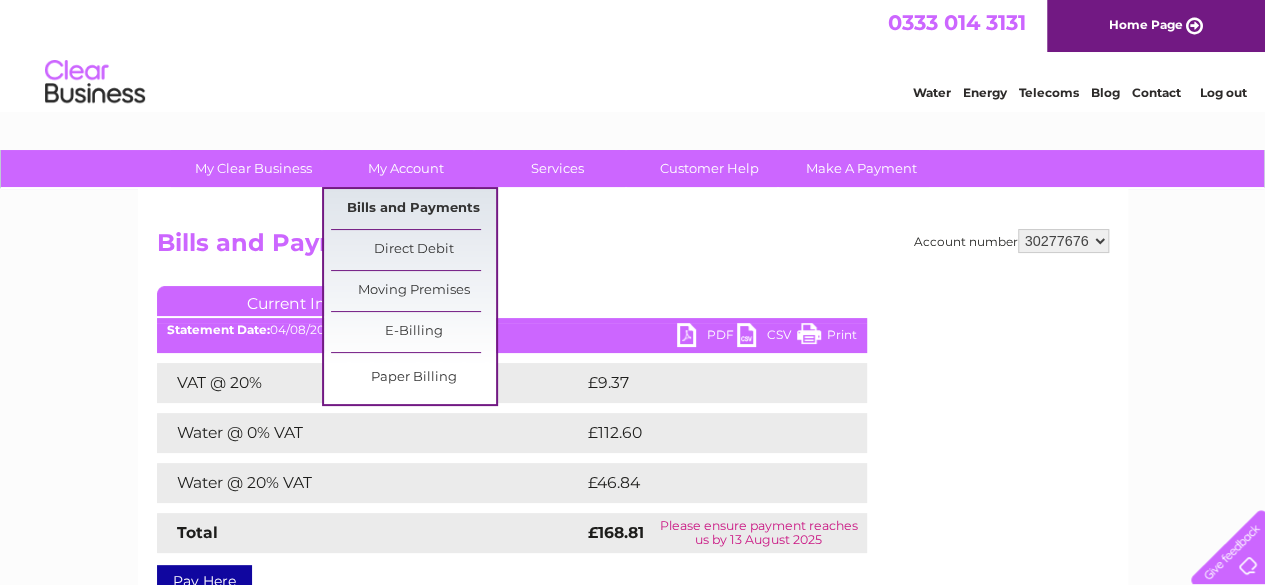 click on "Bills and Payments" at bounding box center [413, 209] 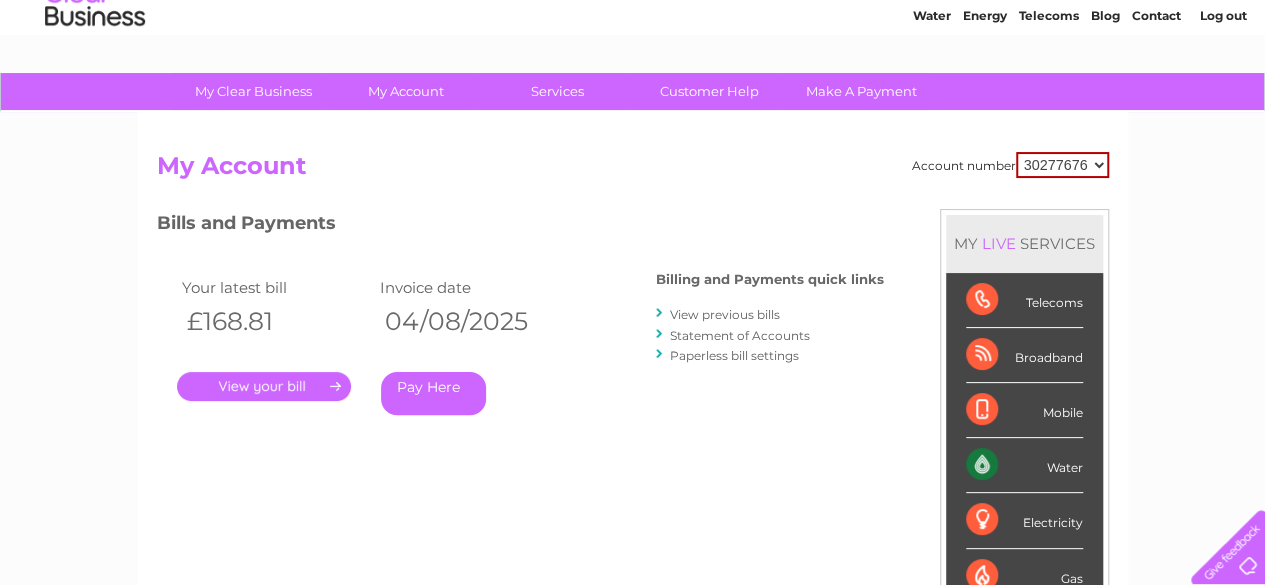 scroll, scrollTop: 200, scrollLeft: 0, axis: vertical 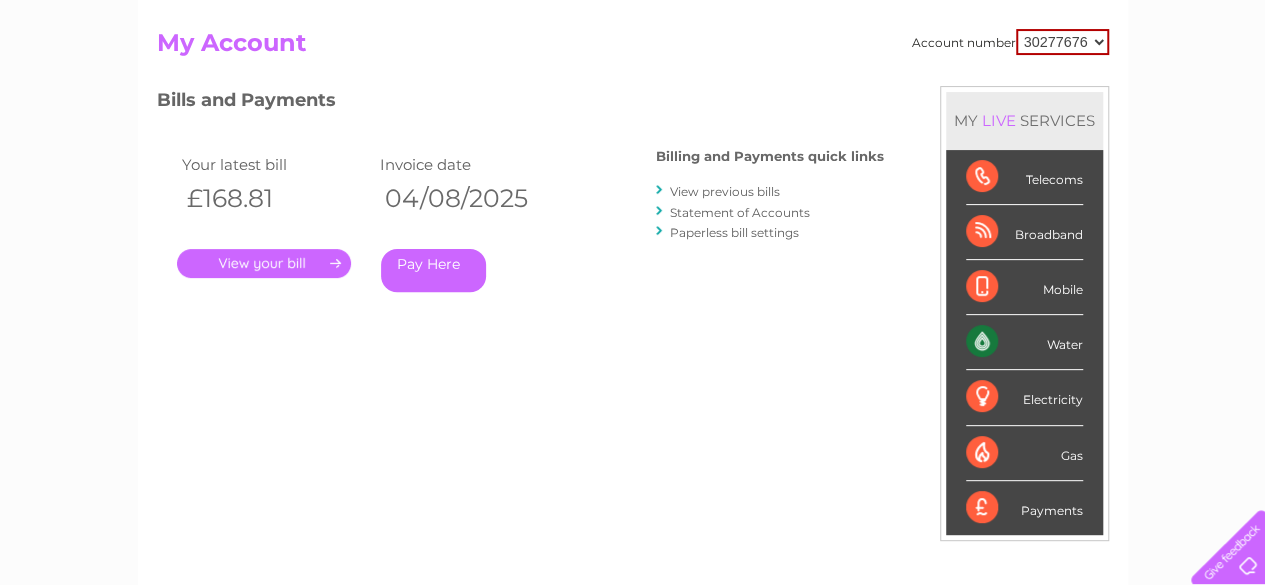 click on "View previous bills" at bounding box center (725, 191) 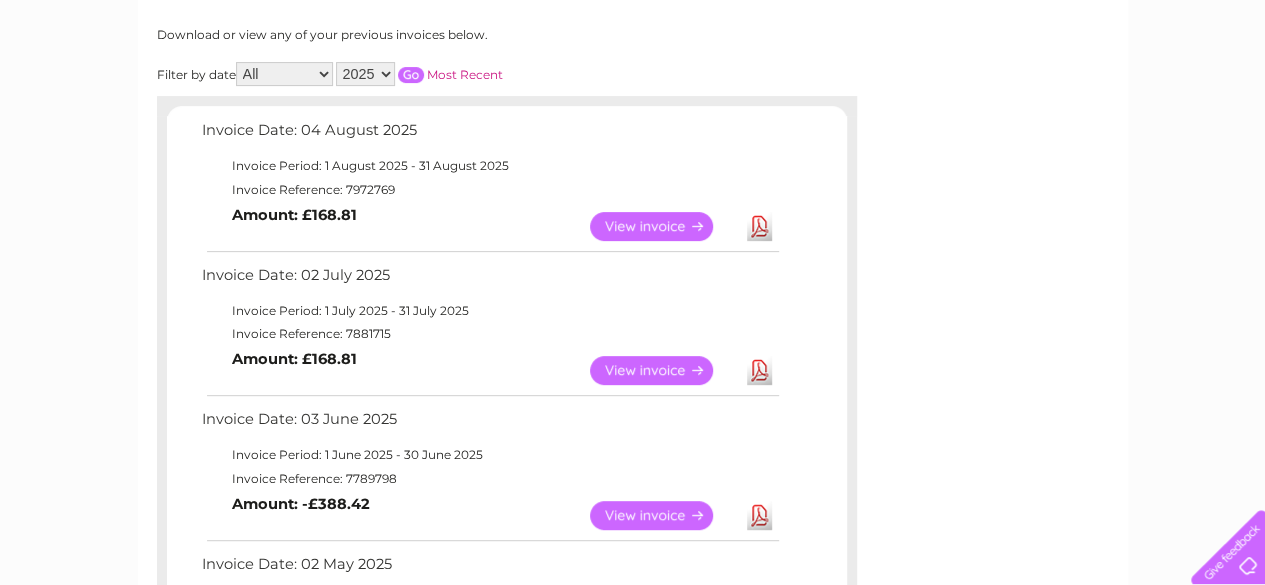 scroll, scrollTop: 300, scrollLeft: 0, axis: vertical 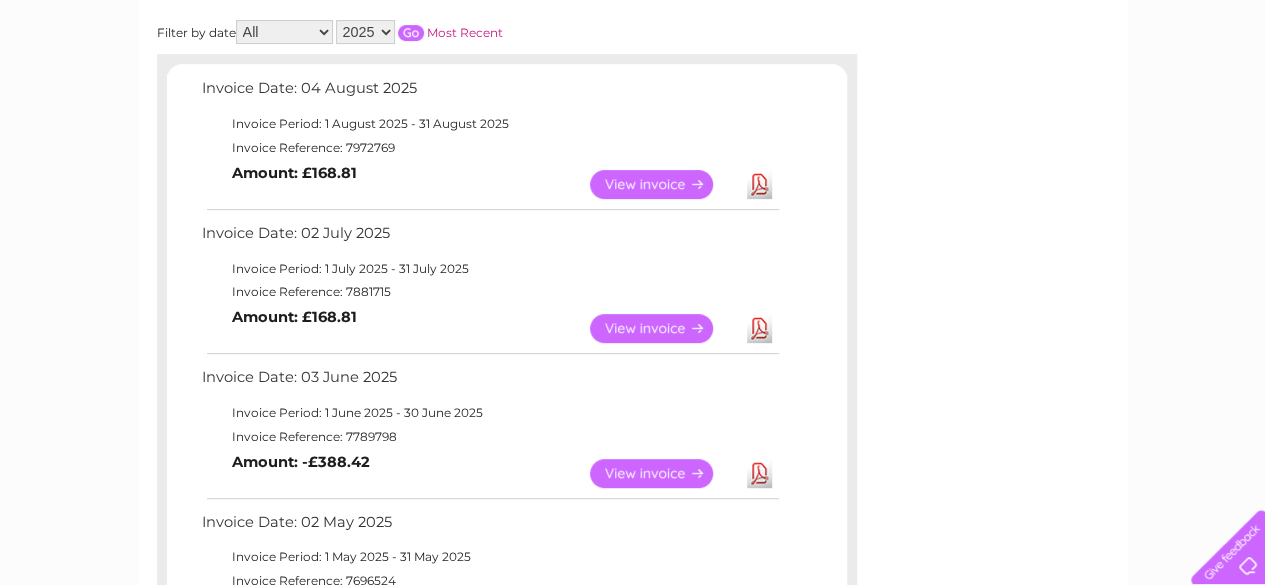 click on "View" at bounding box center [663, 328] 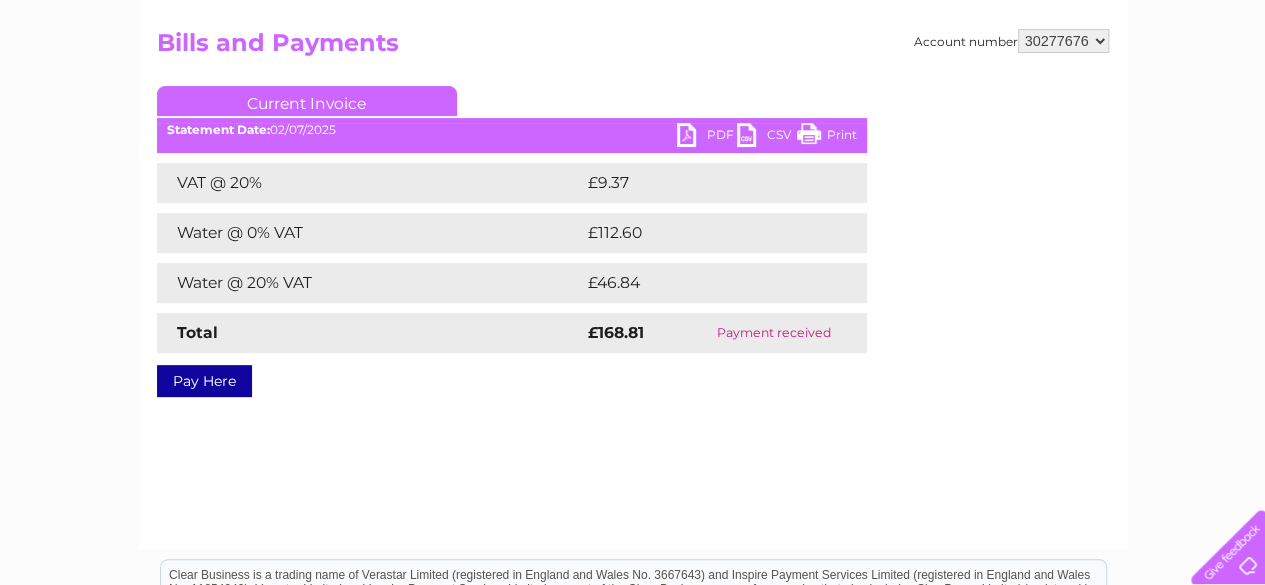 scroll, scrollTop: 0, scrollLeft: 0, axis: both 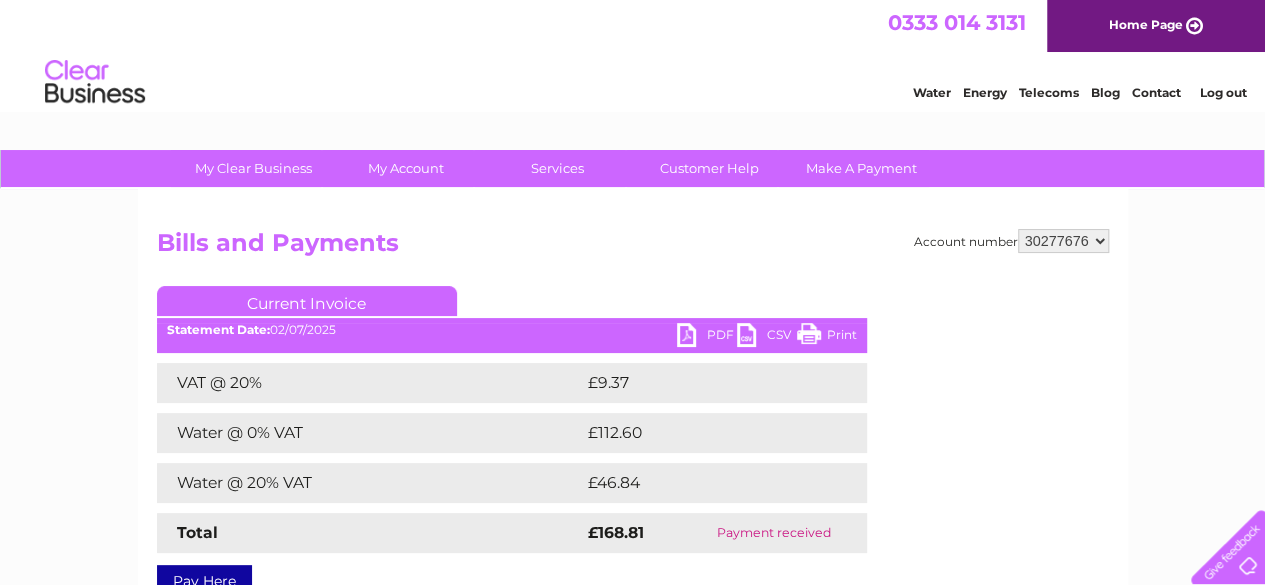 drag, startPoint x: 1232, startPoint y: 89, endPoint x: 1177, endPoint y: 69, distance: 58.5235 